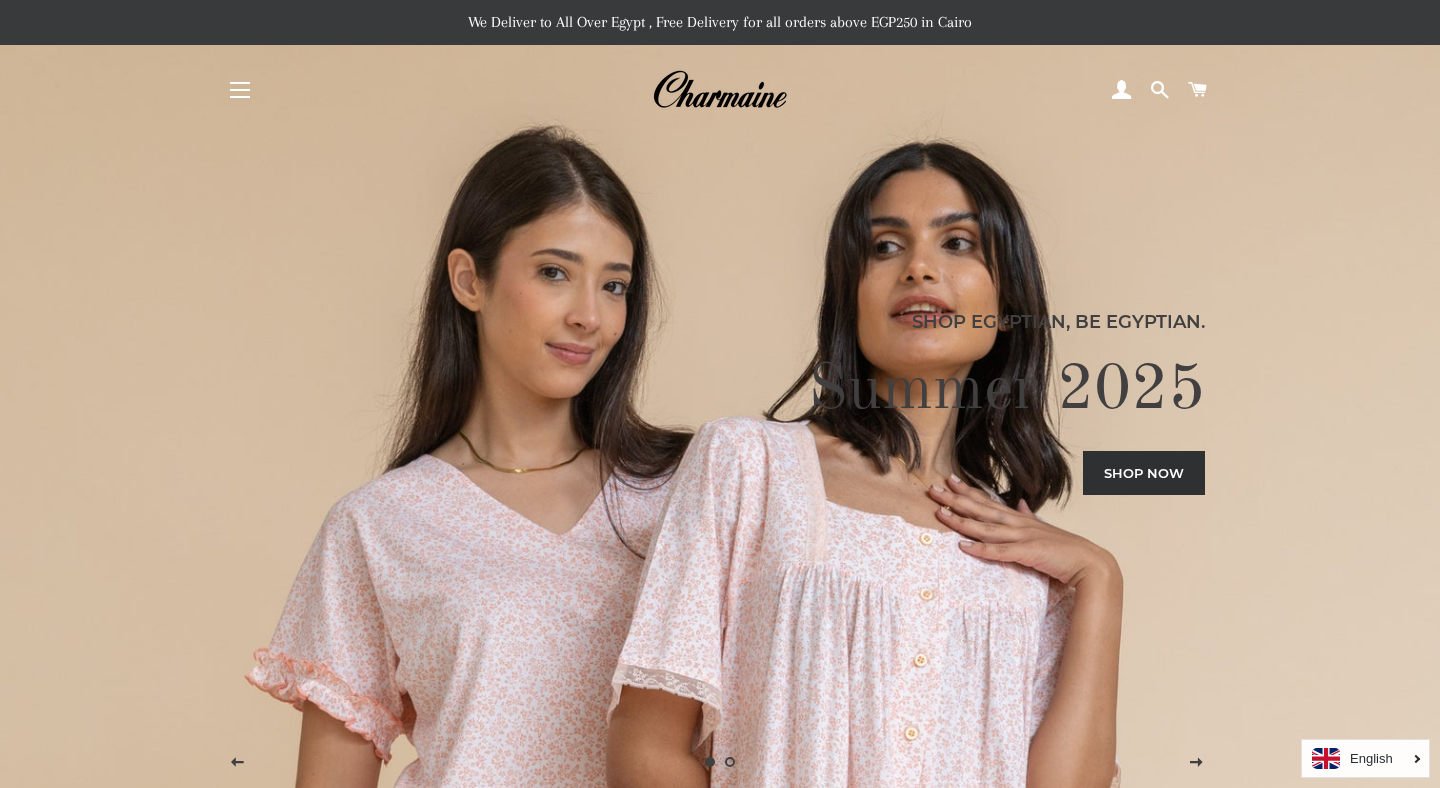 scroll, scrollTop: 0, scrollLeft: 0, axis: both 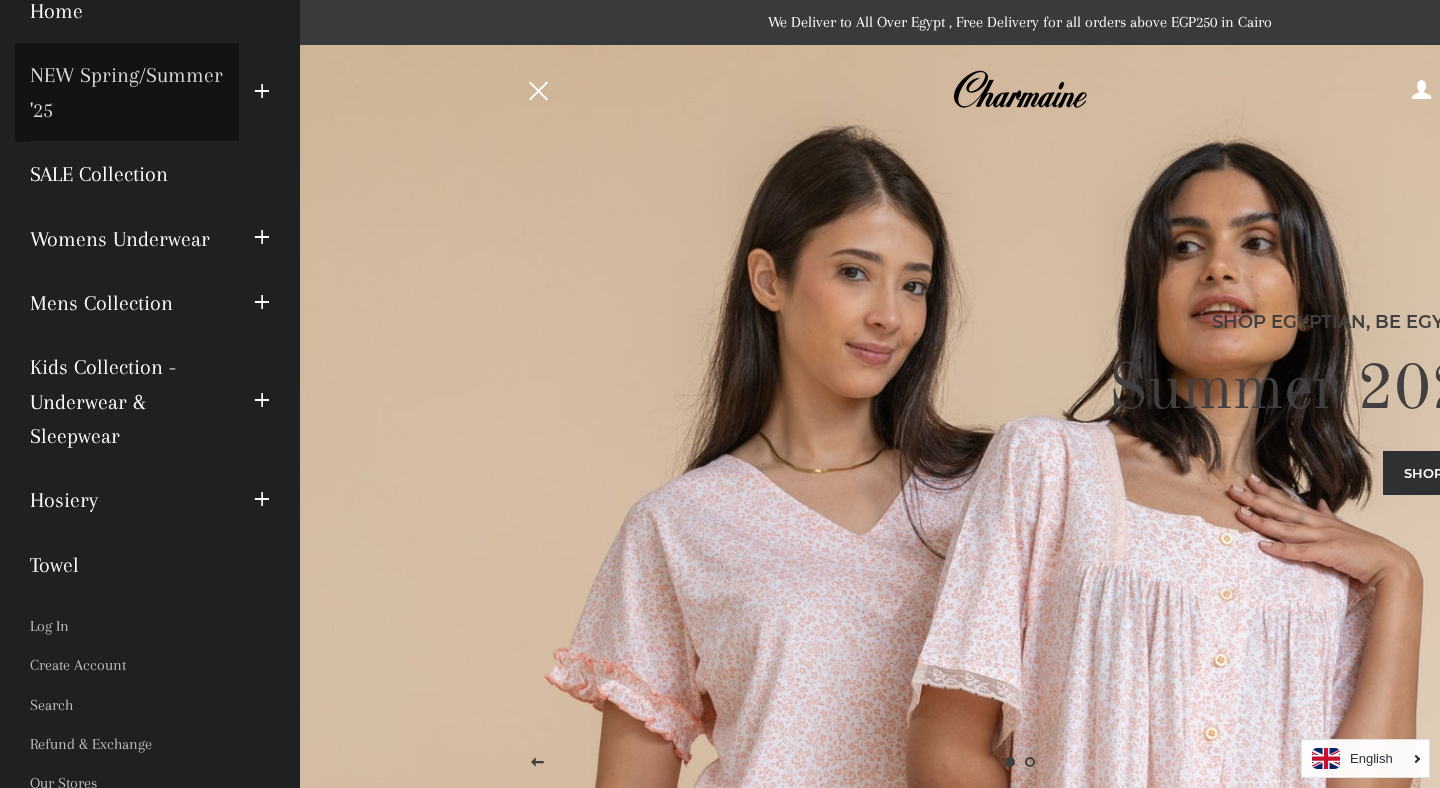 click on "NEW Spring/Summer '25" at bounding box center [127, 92] 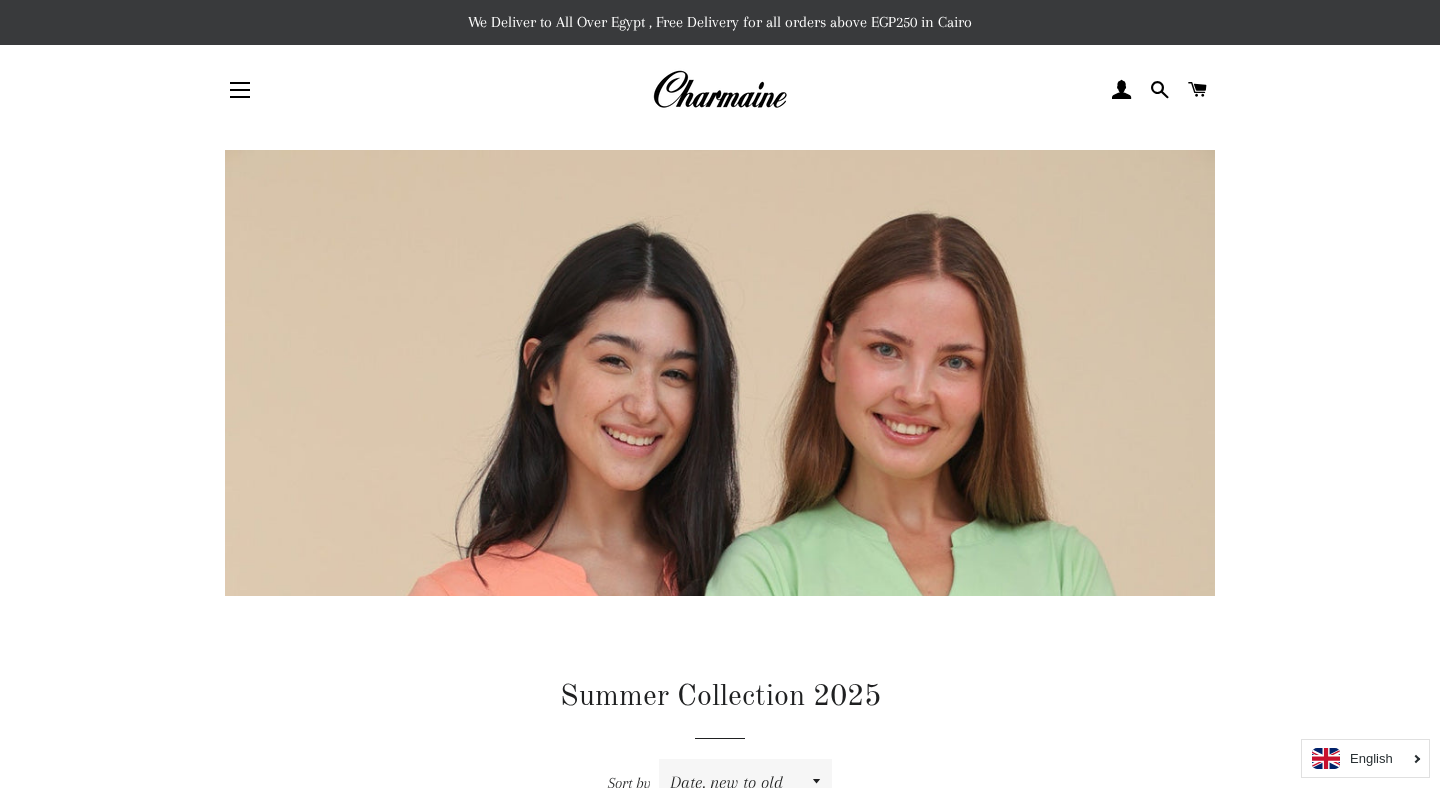 scroll, scrollTop: 0, scrollLeft: 0, axis: both 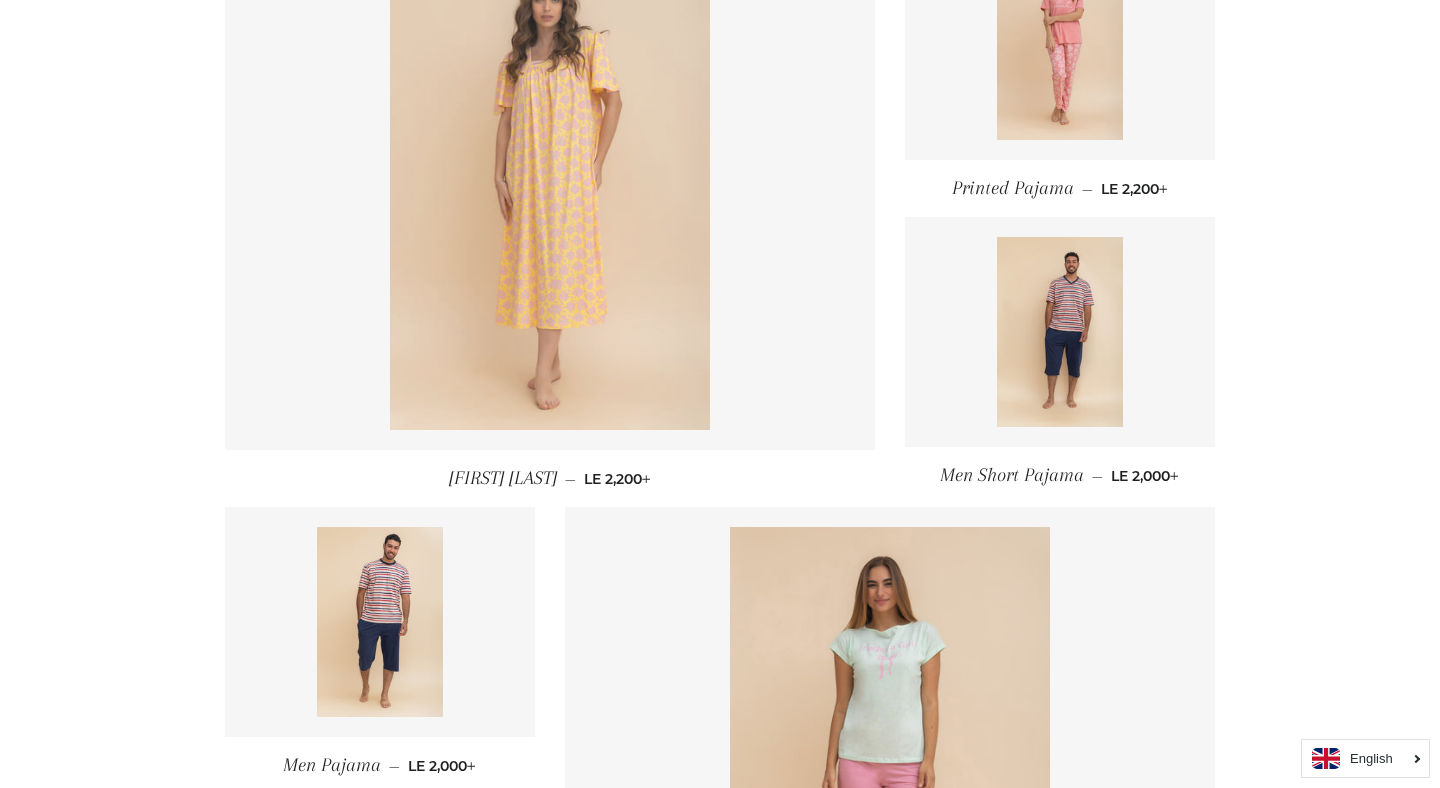 click at bounding box center [550, 190] 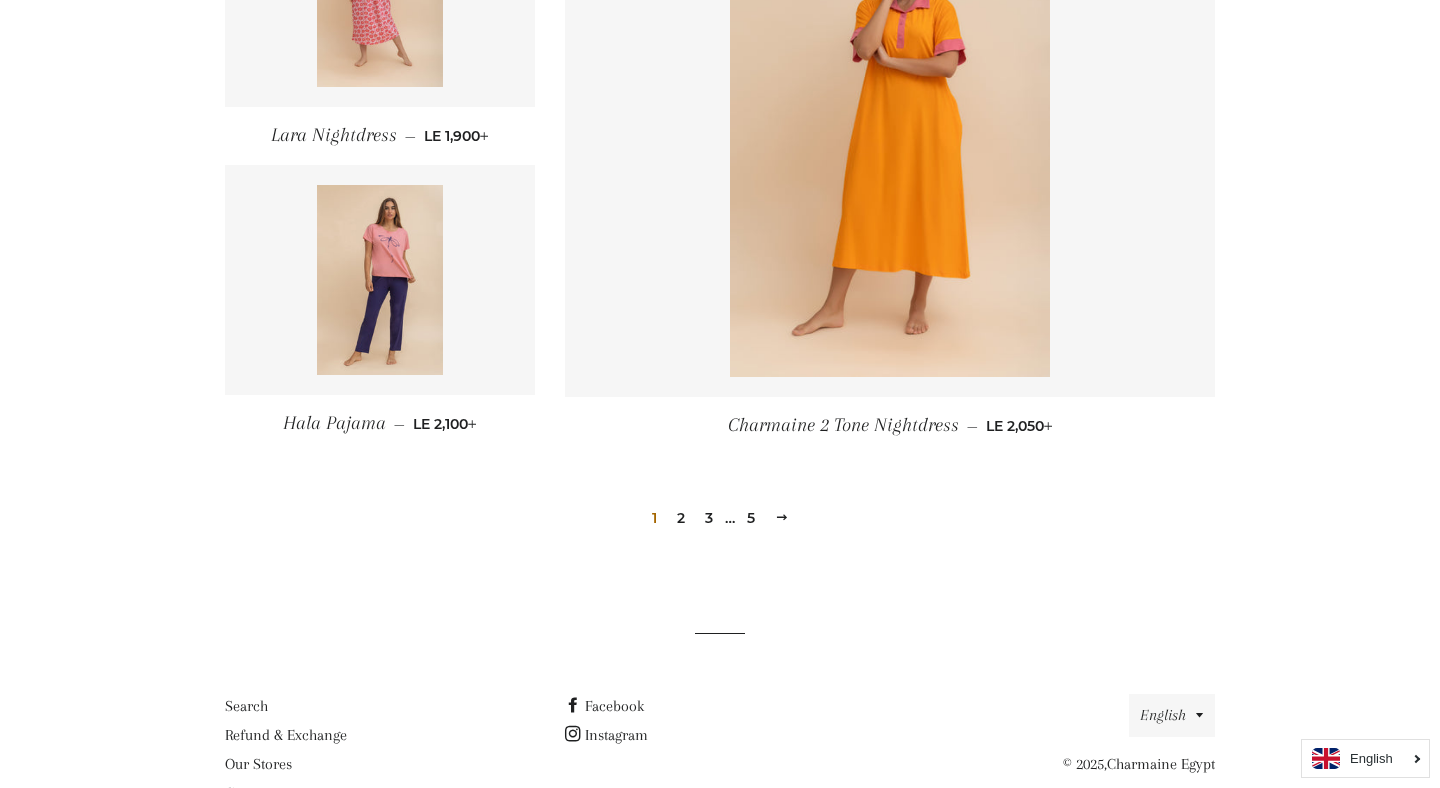 scroll, scrollTop: 2609, scrollLeft: 0, axis: vertical 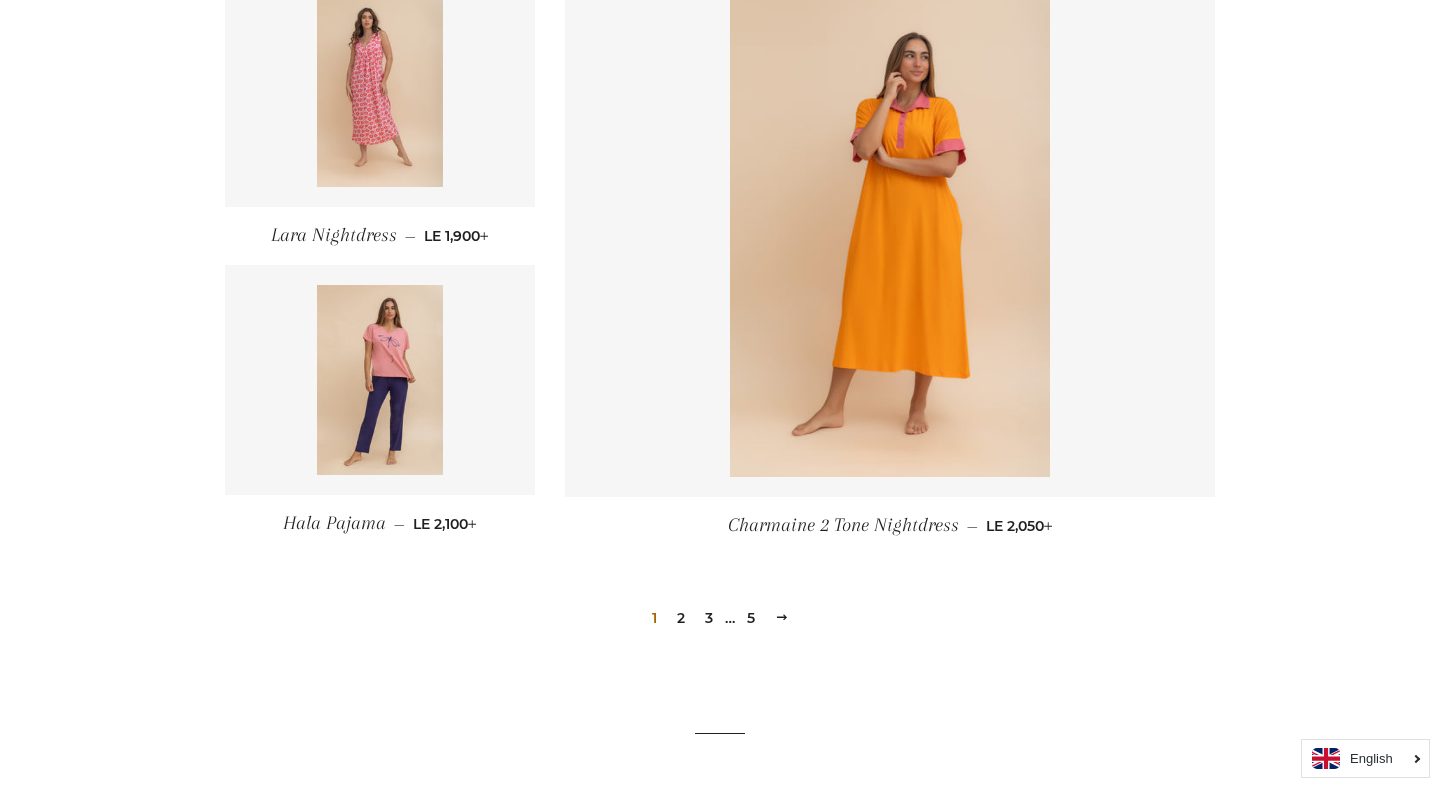 click on "2" at bounding box center [681, 618] 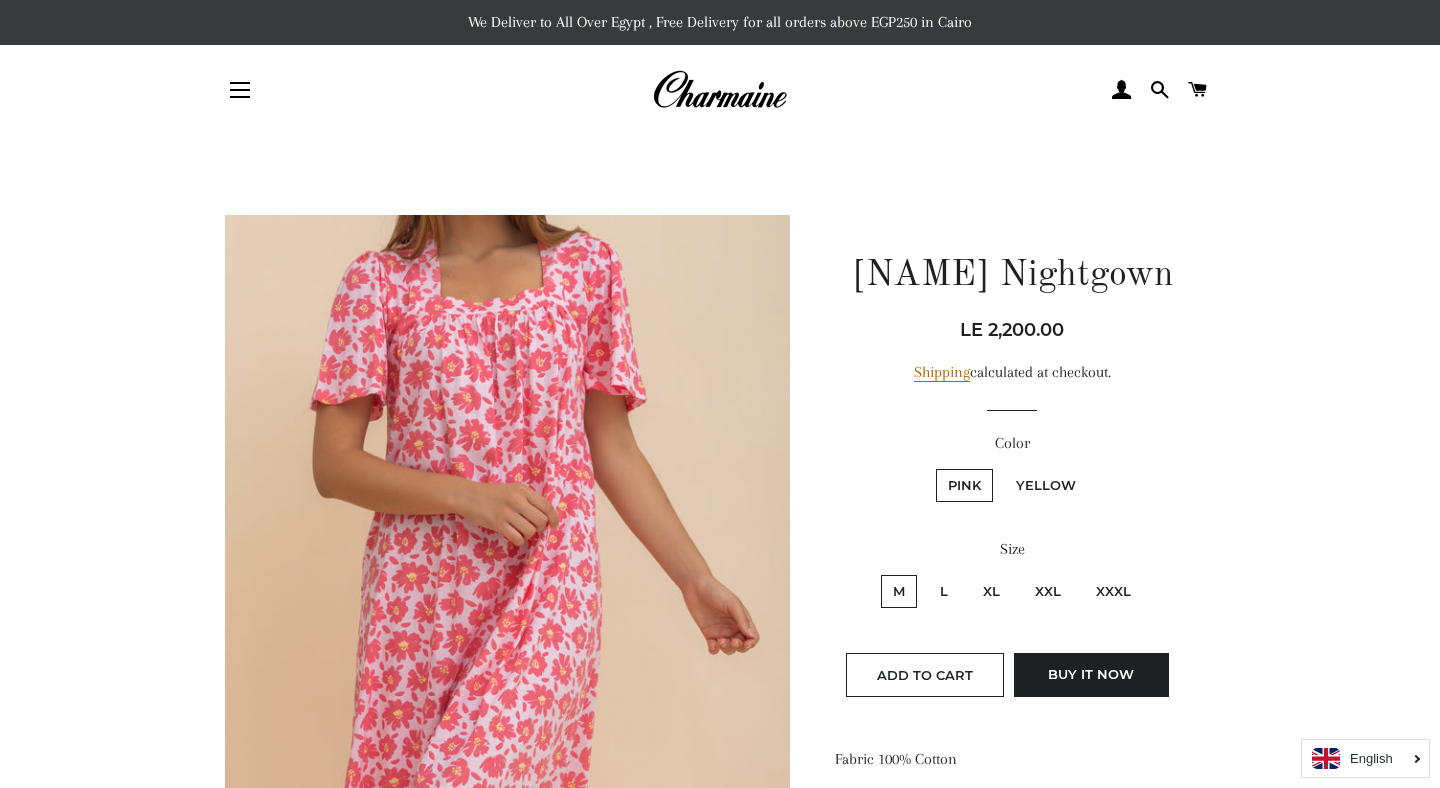 scroll, scrollTop: 0, scrollLeft: 0, axis: both 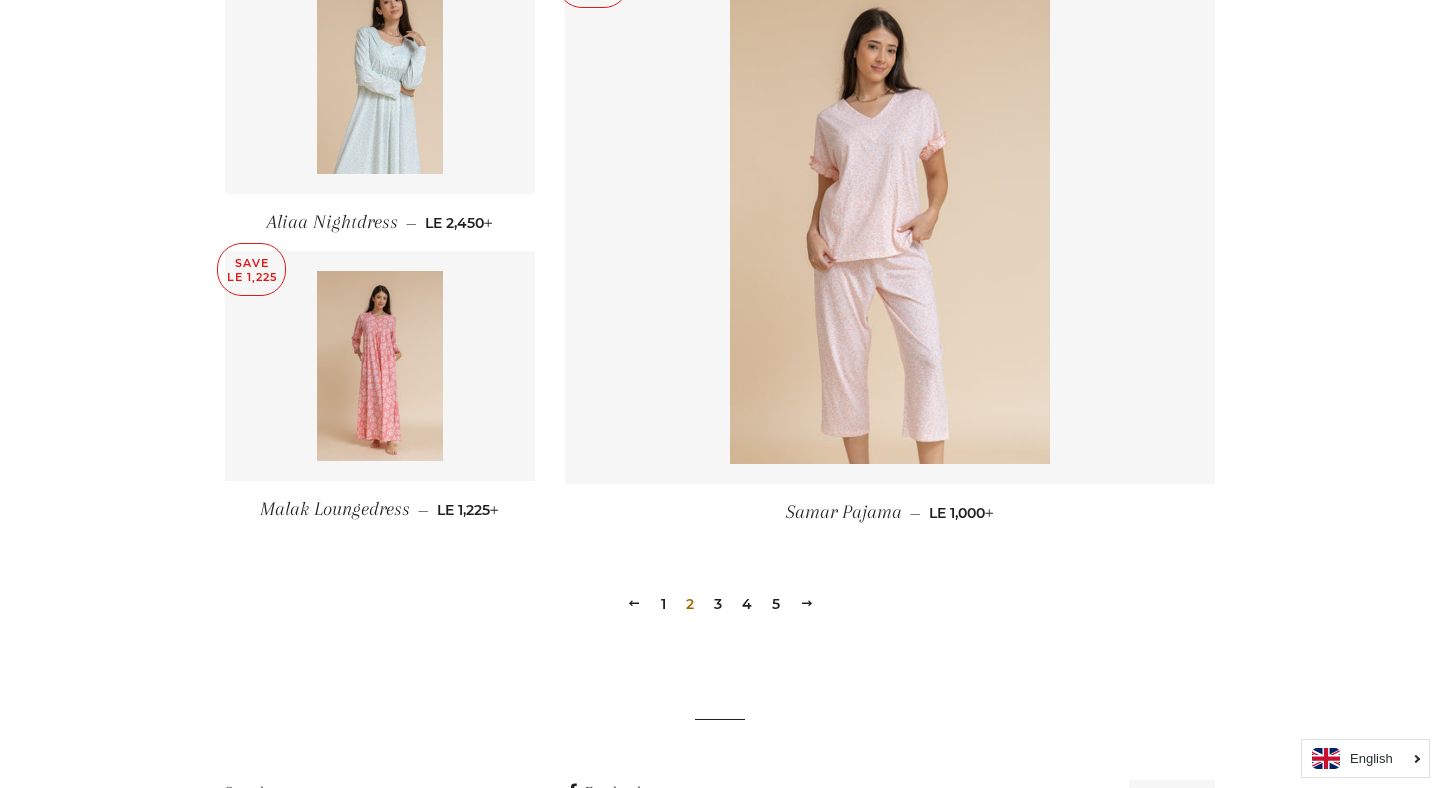 click on "3" at bounding box center (718, 604) 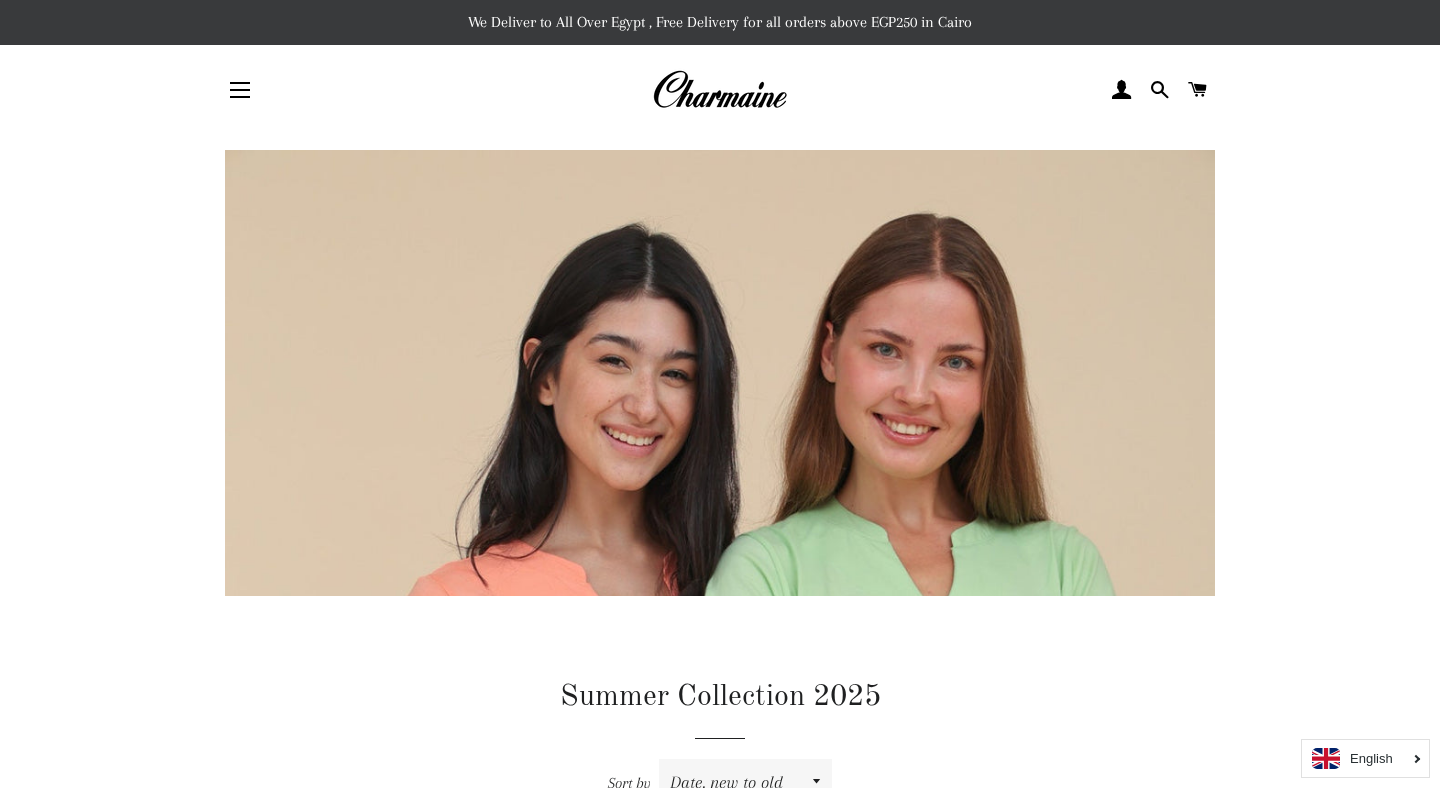 scroll, scrollTop: 0, scrollLeft: 0, axis: both 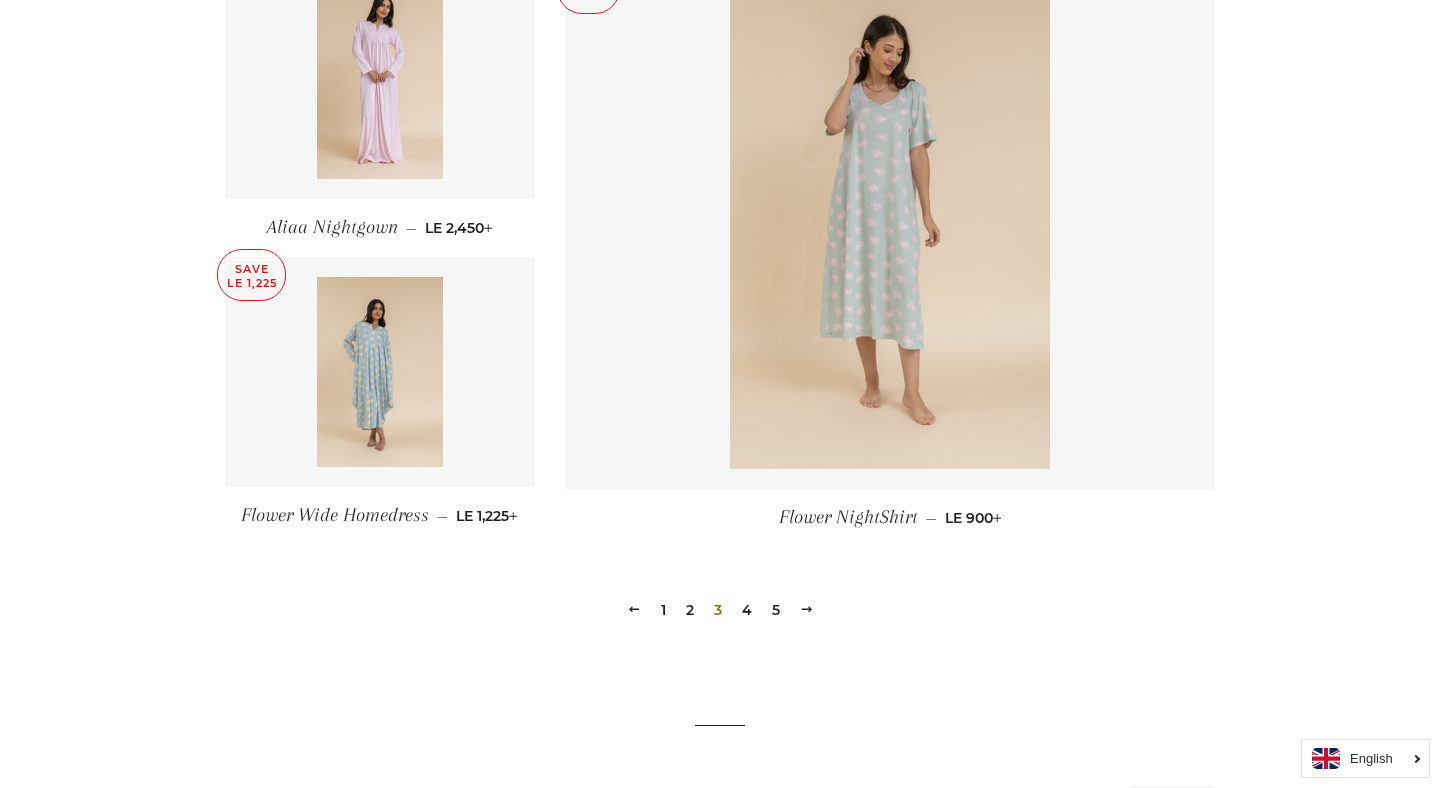 click on "4" at bounding box center (747, 610) 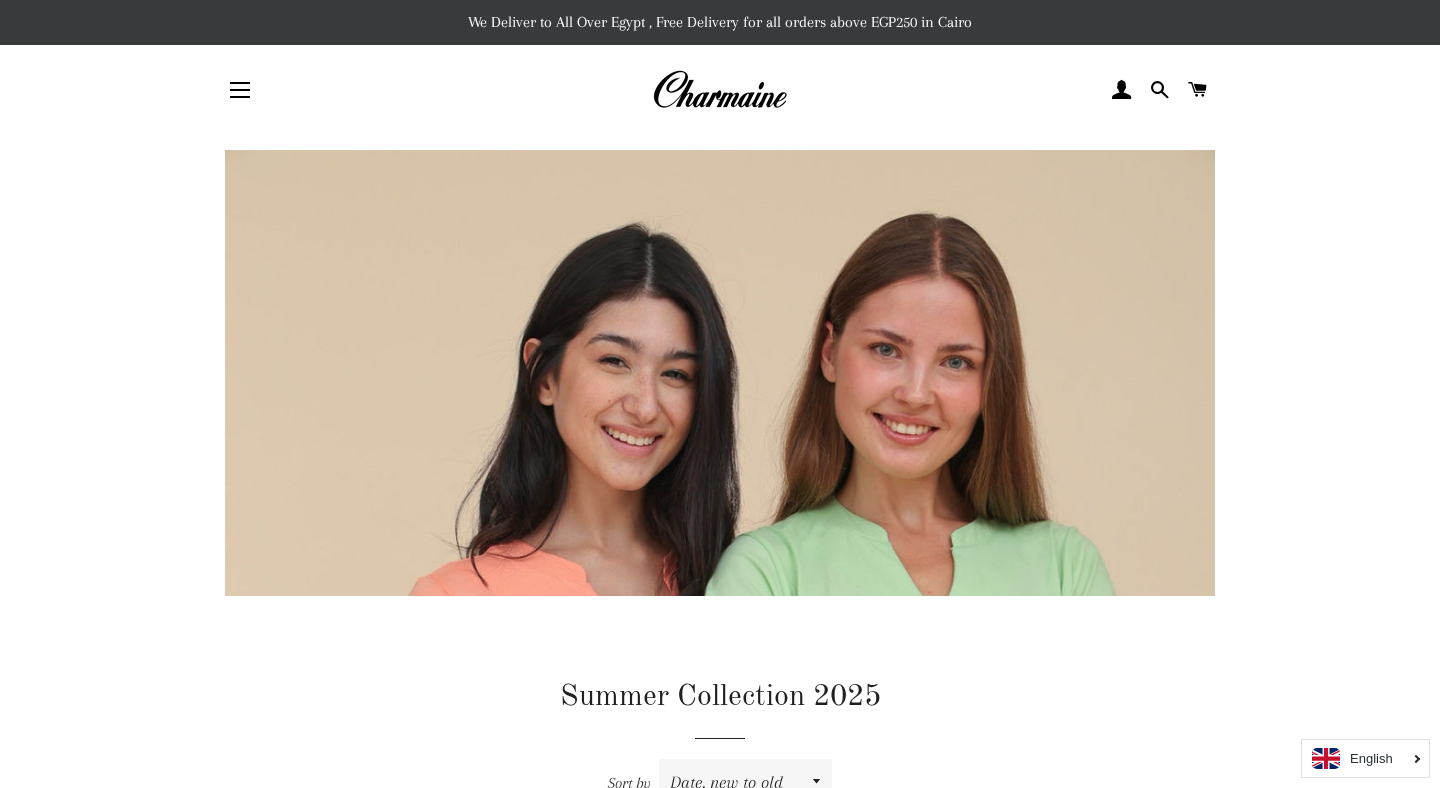 scroll, scrollTop: 0, scrollLeft: 0, axis: both 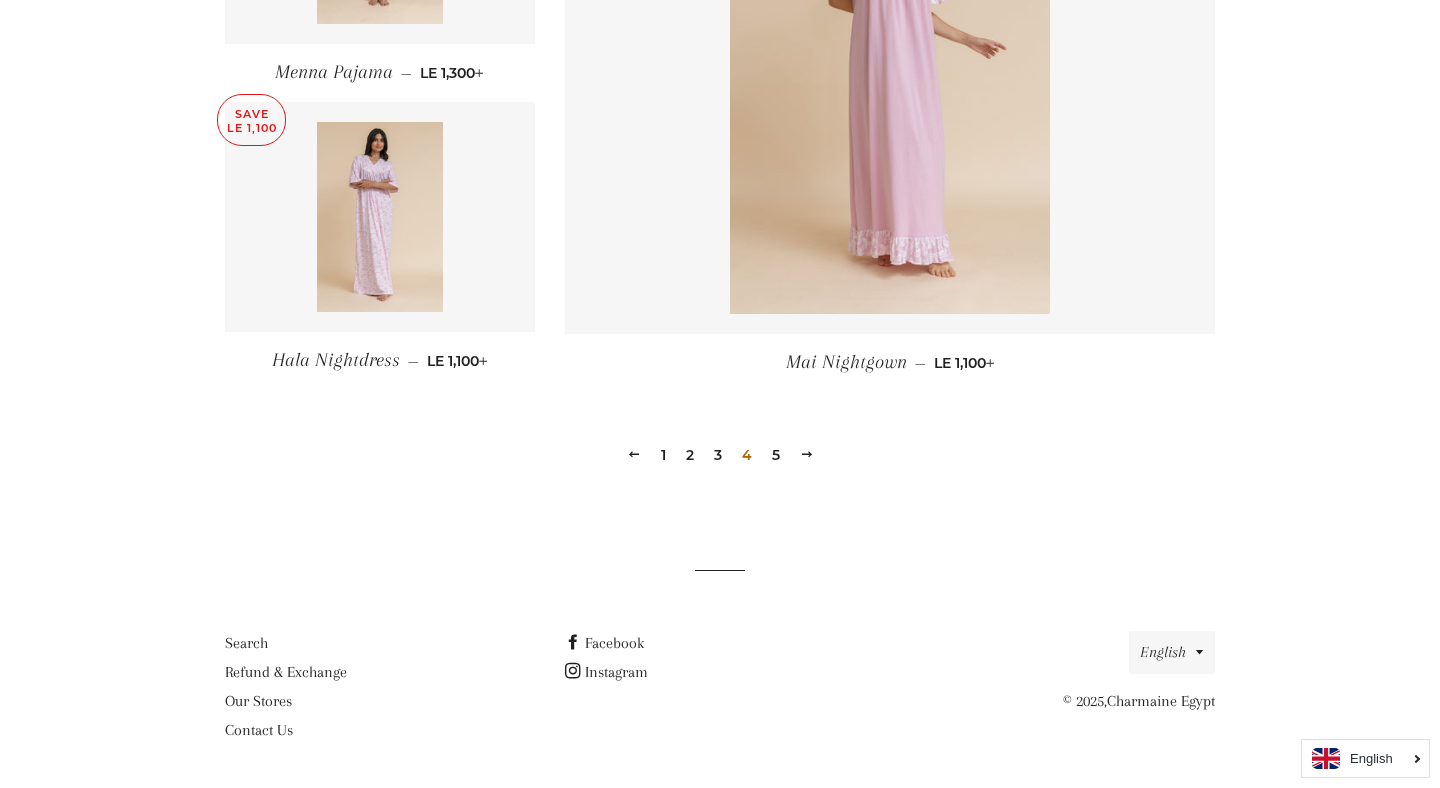 click on "5" at bounding box center (776, 455) 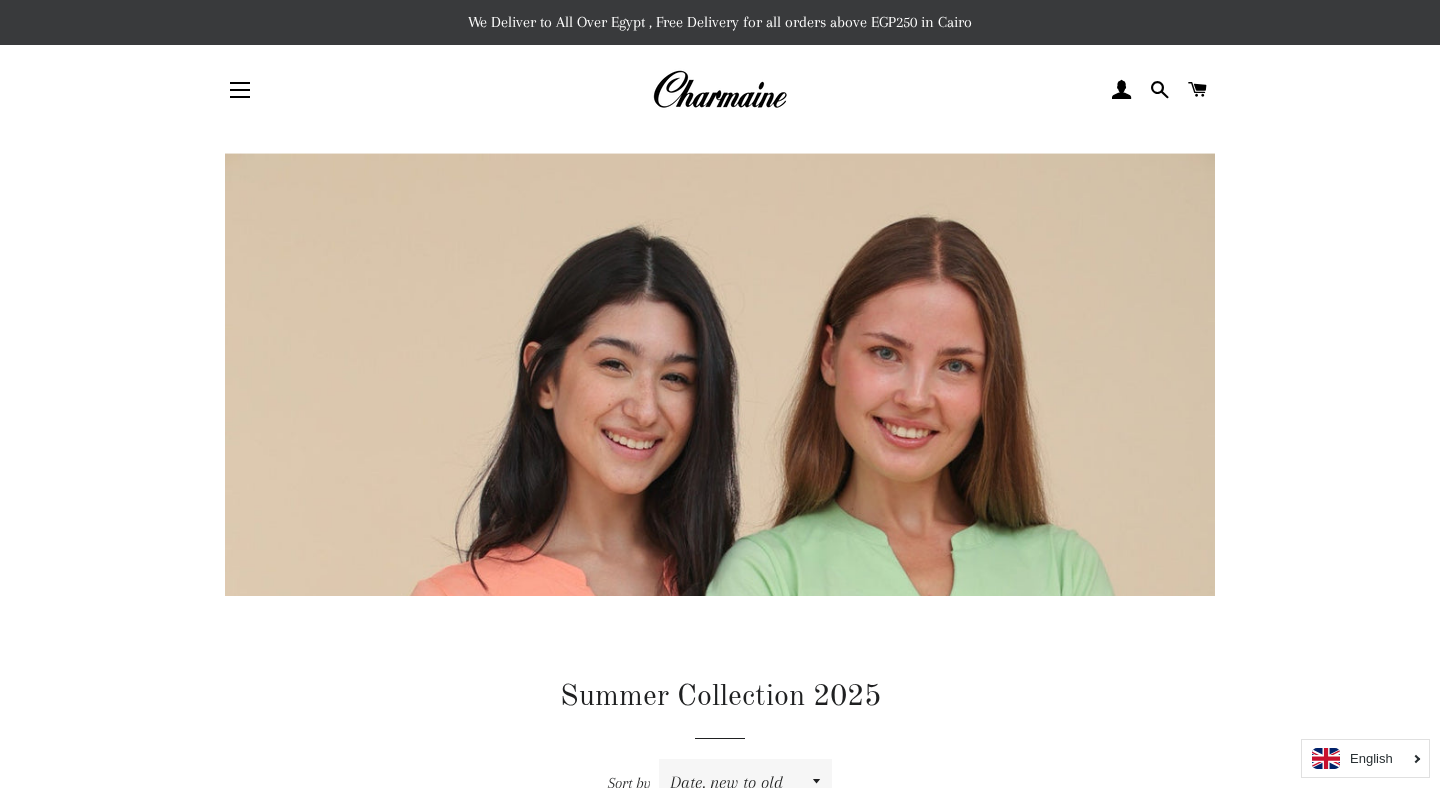 scroll, scrollTop: 797, scrollLeft: 0, axis: vertical 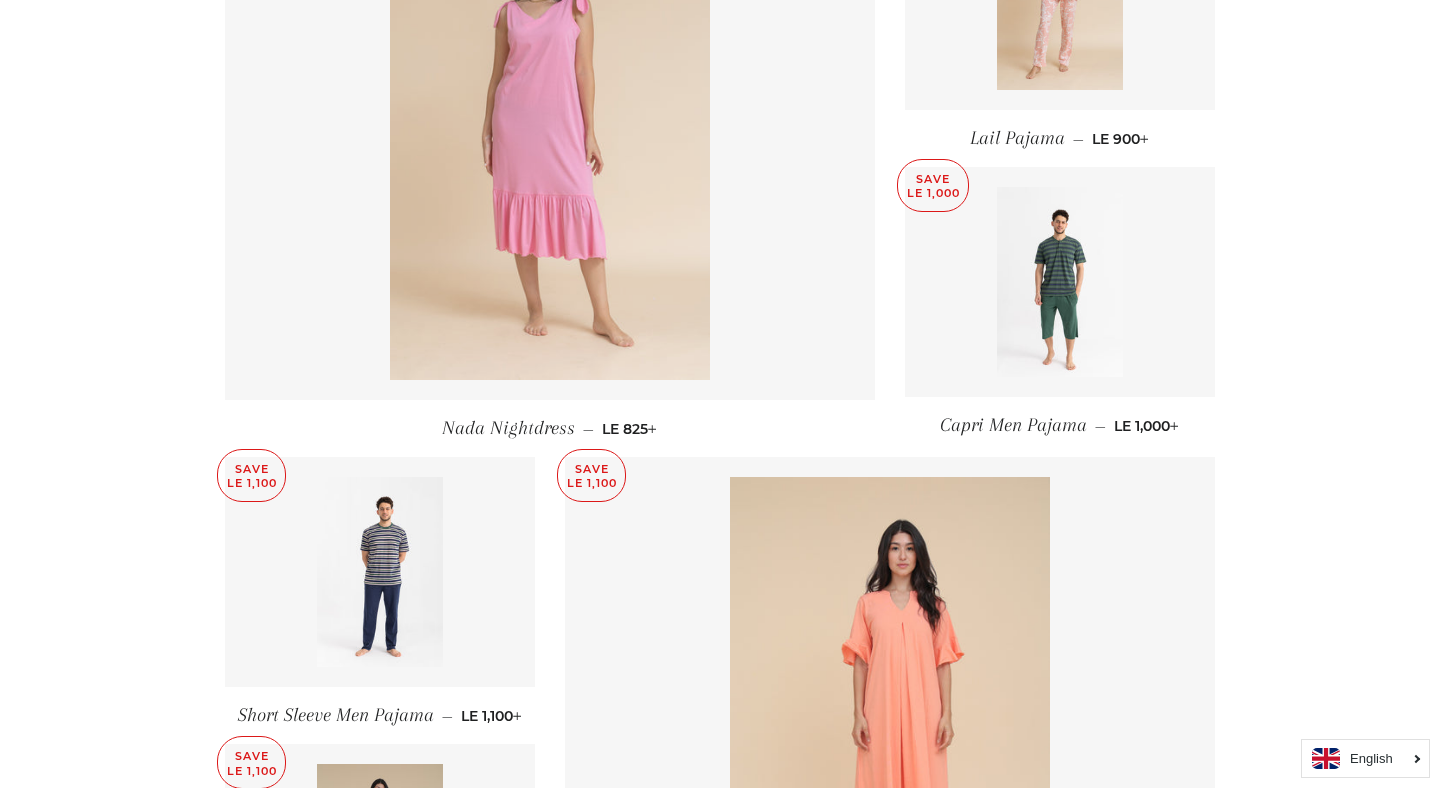 click at bounding box center [550, 140] 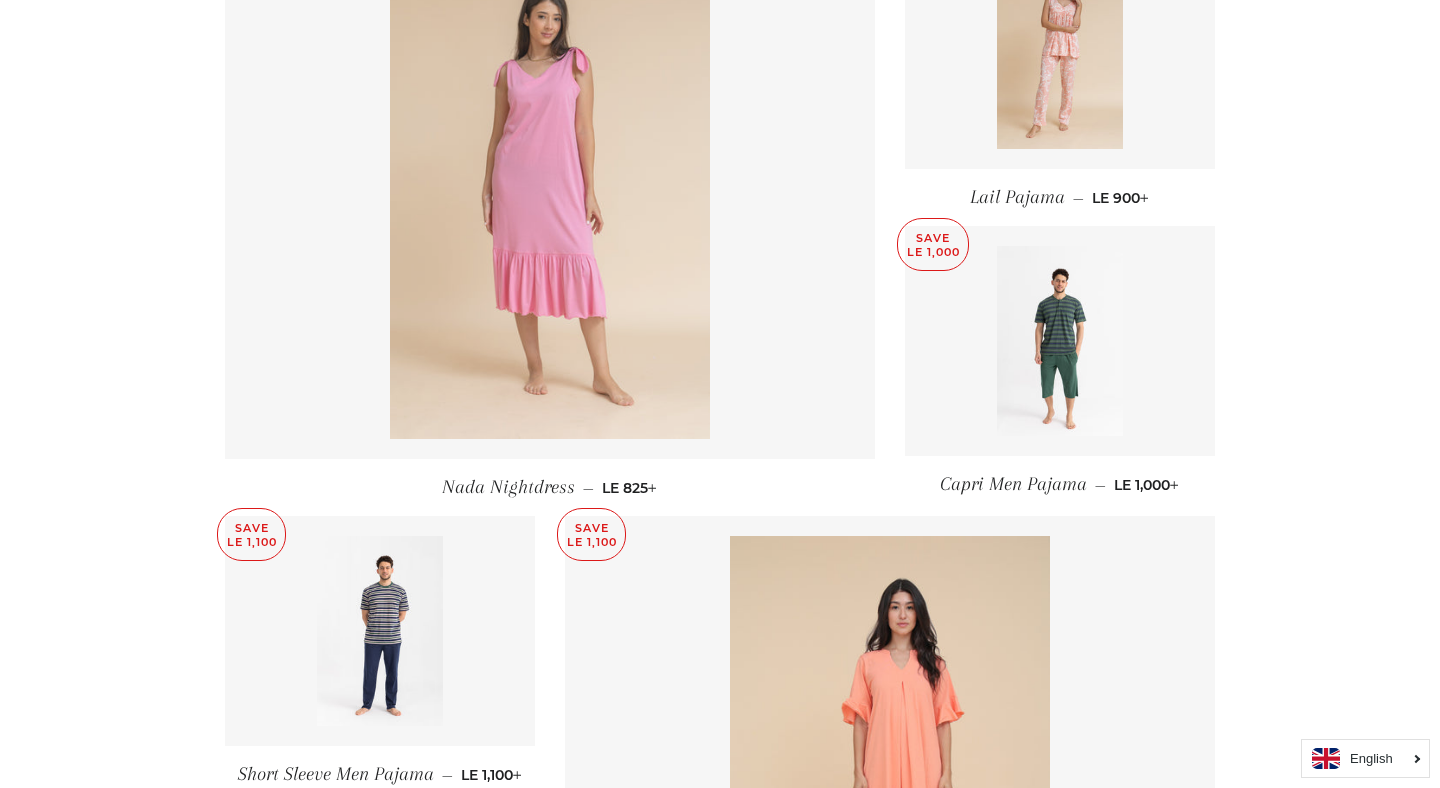 scroll, scrollTop: 0, scrollLeft: 0, axis: both 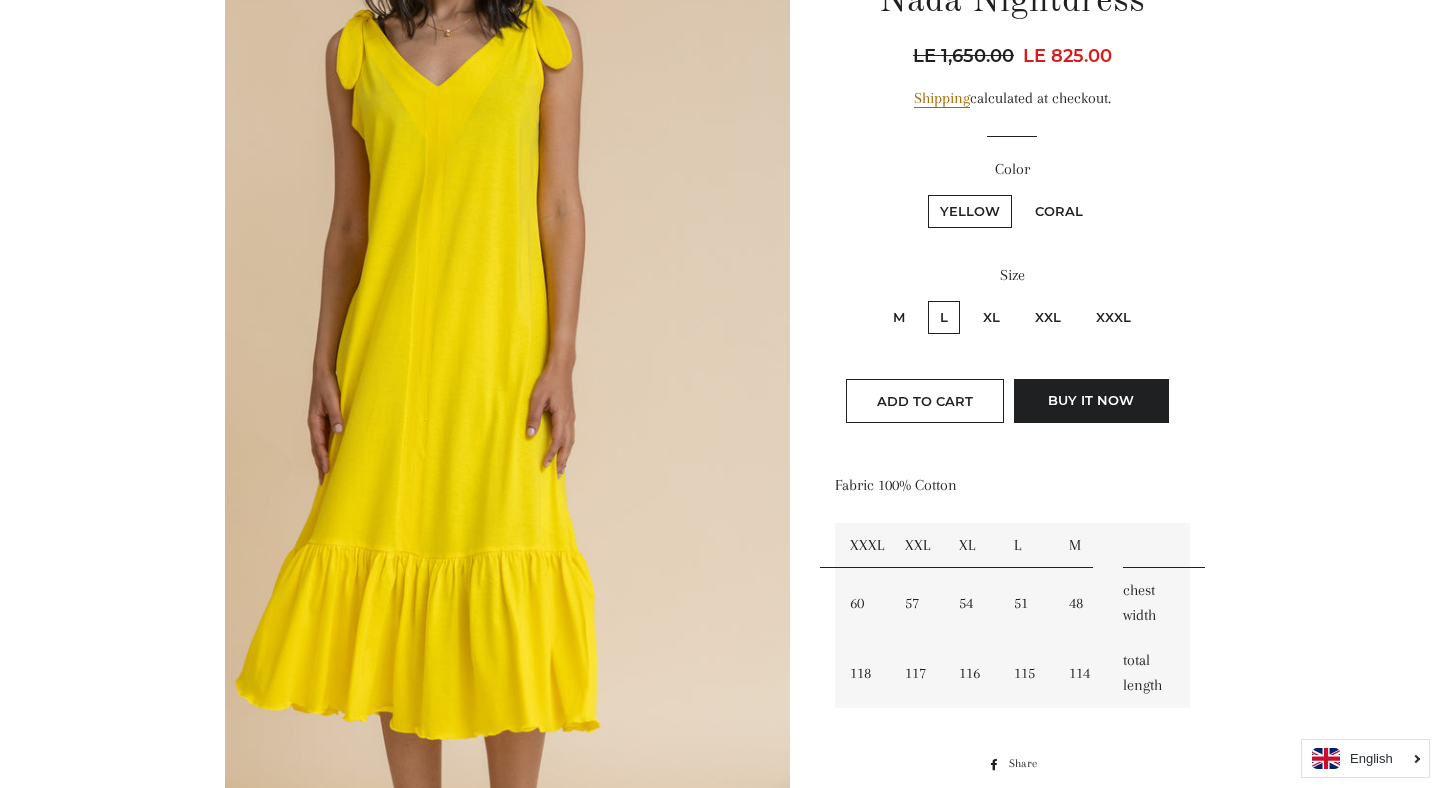 click on "Coral" at bounding box center (1059, 211) 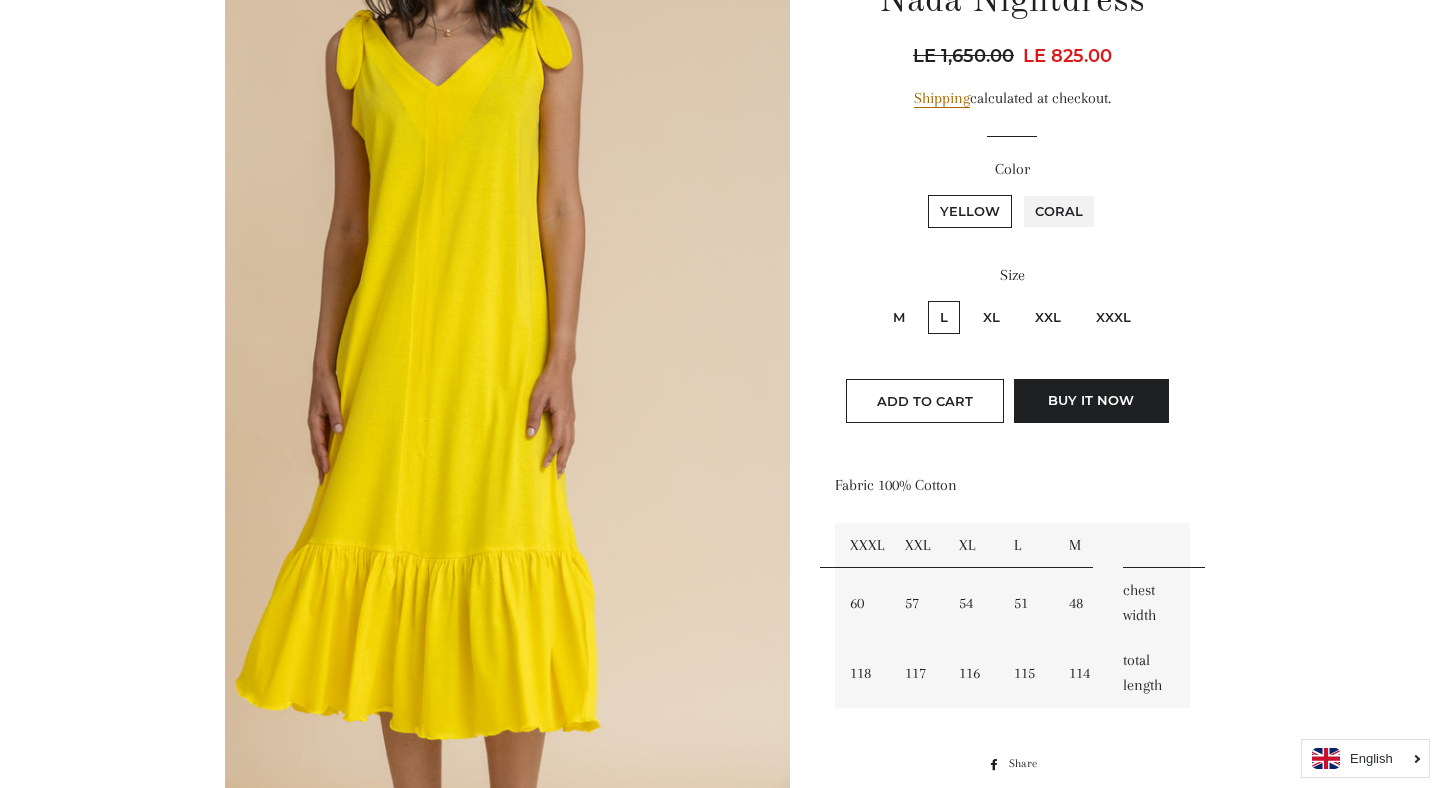 radio on "true" 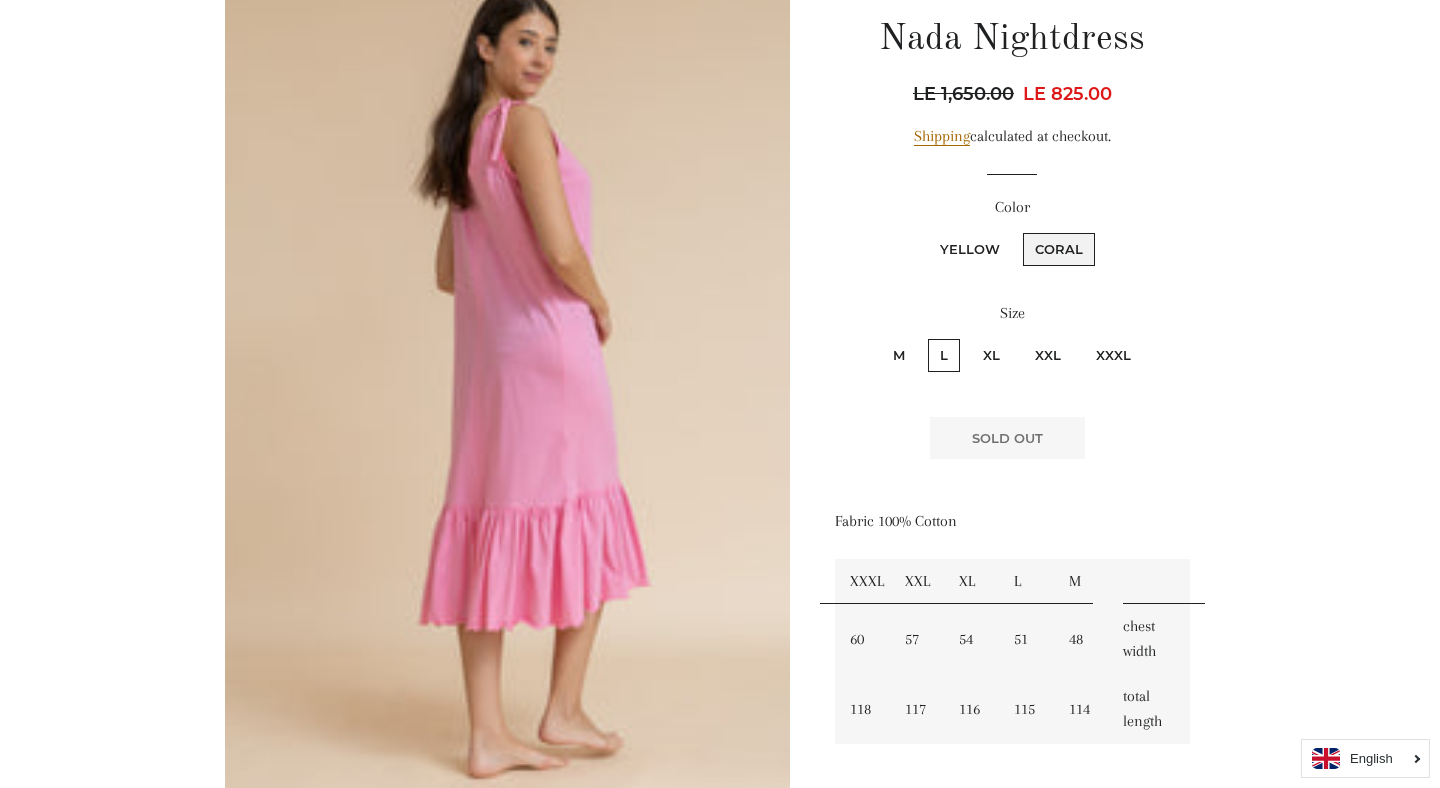 scroll, scrollTop: 196, scrollLeft: 0, axis: vertical 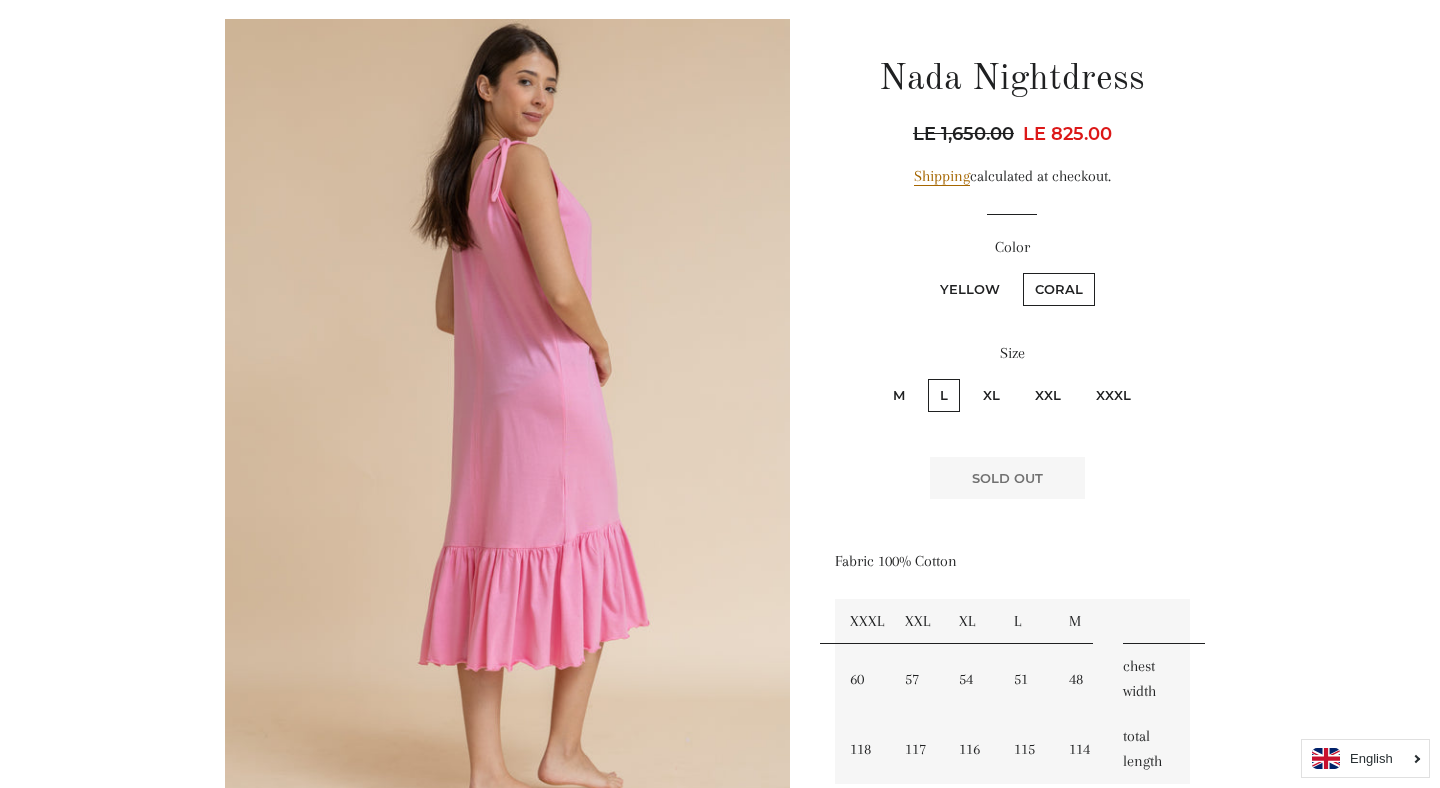 click on "Yellow" at bounding box center [970, 289] 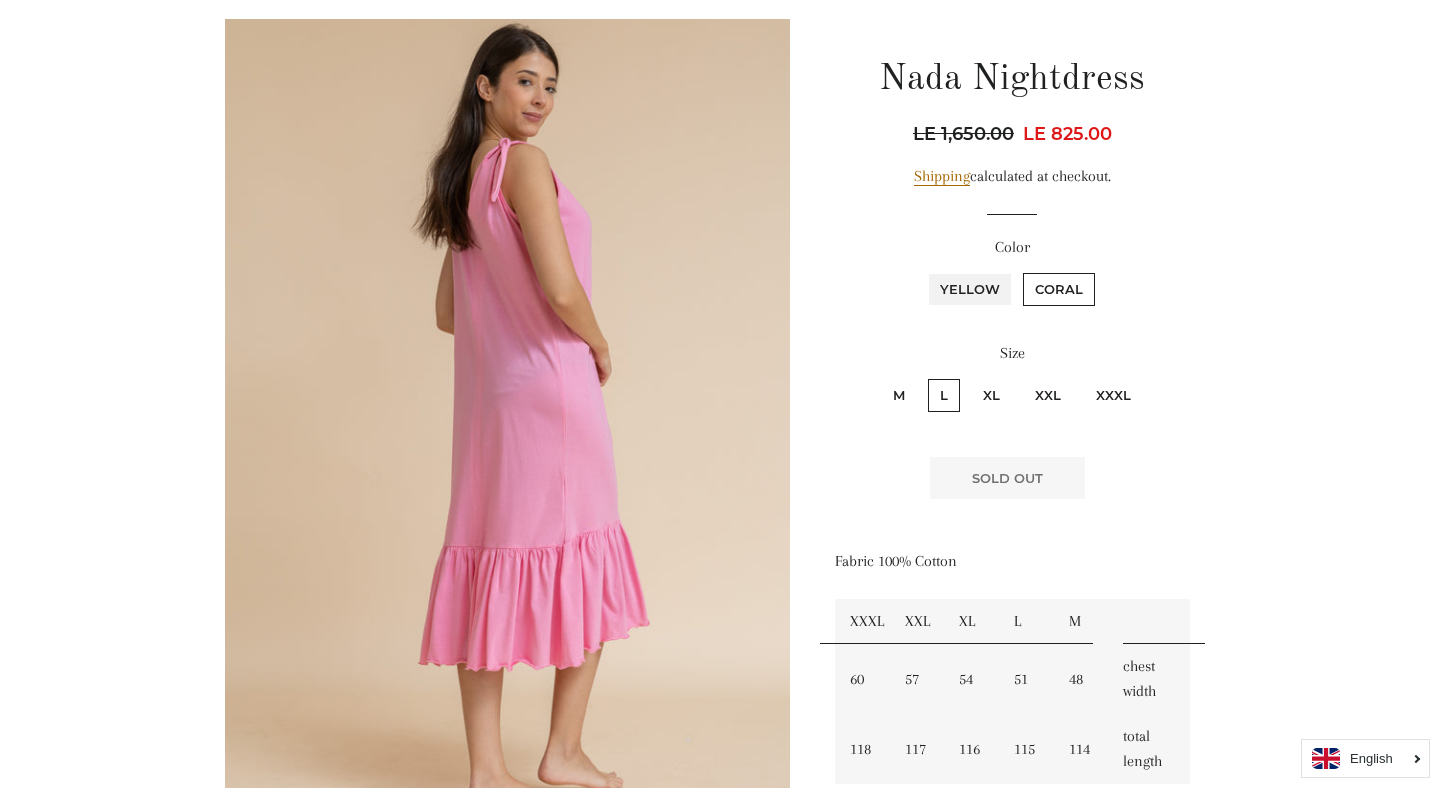 click on "Yellow" at bounding box center [925, 270] 